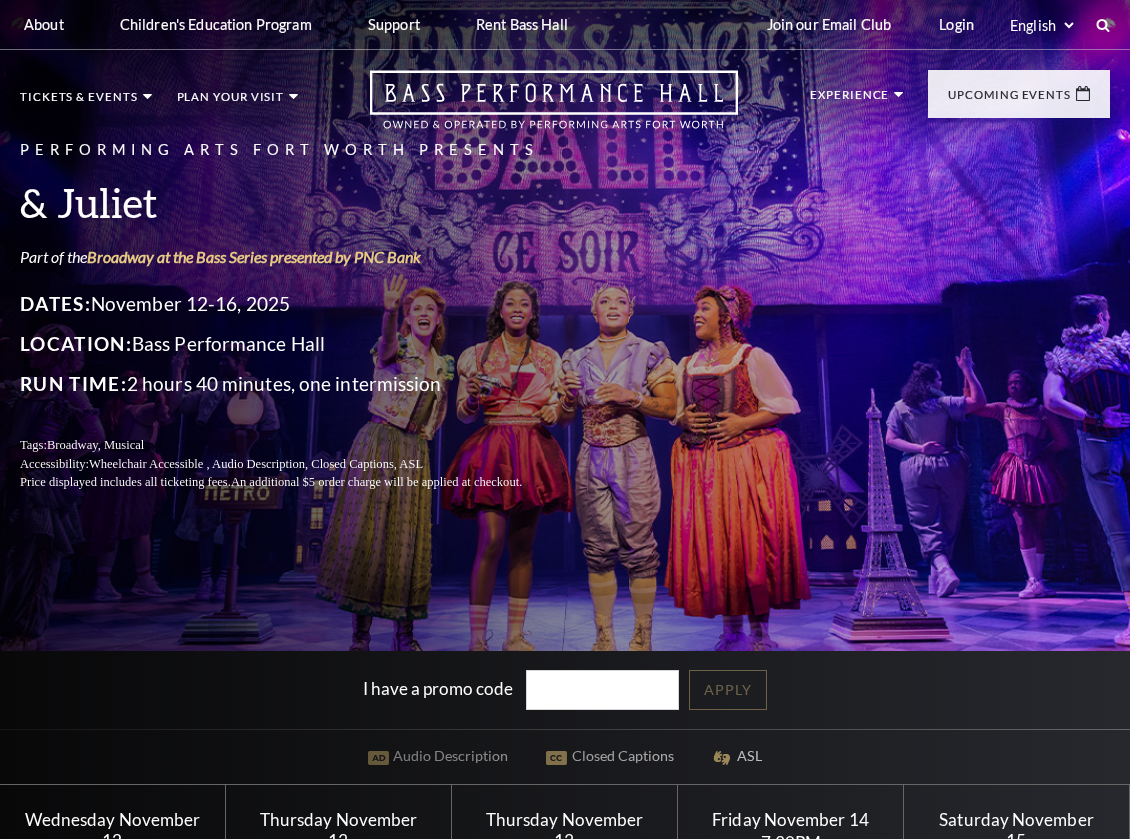 scroll, scrollTop: 0, scrollLeft: 0, axis: both 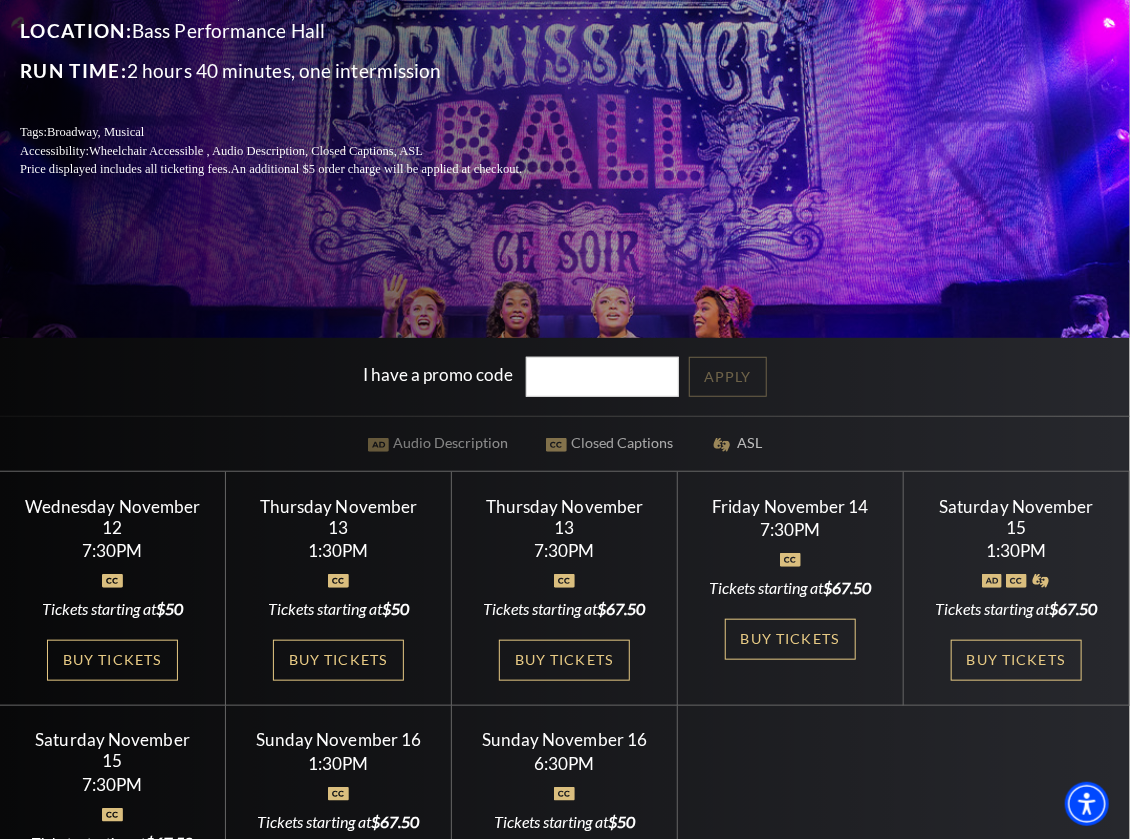 click on "I have a promo code     Apply" at bounding box center (565, 377) 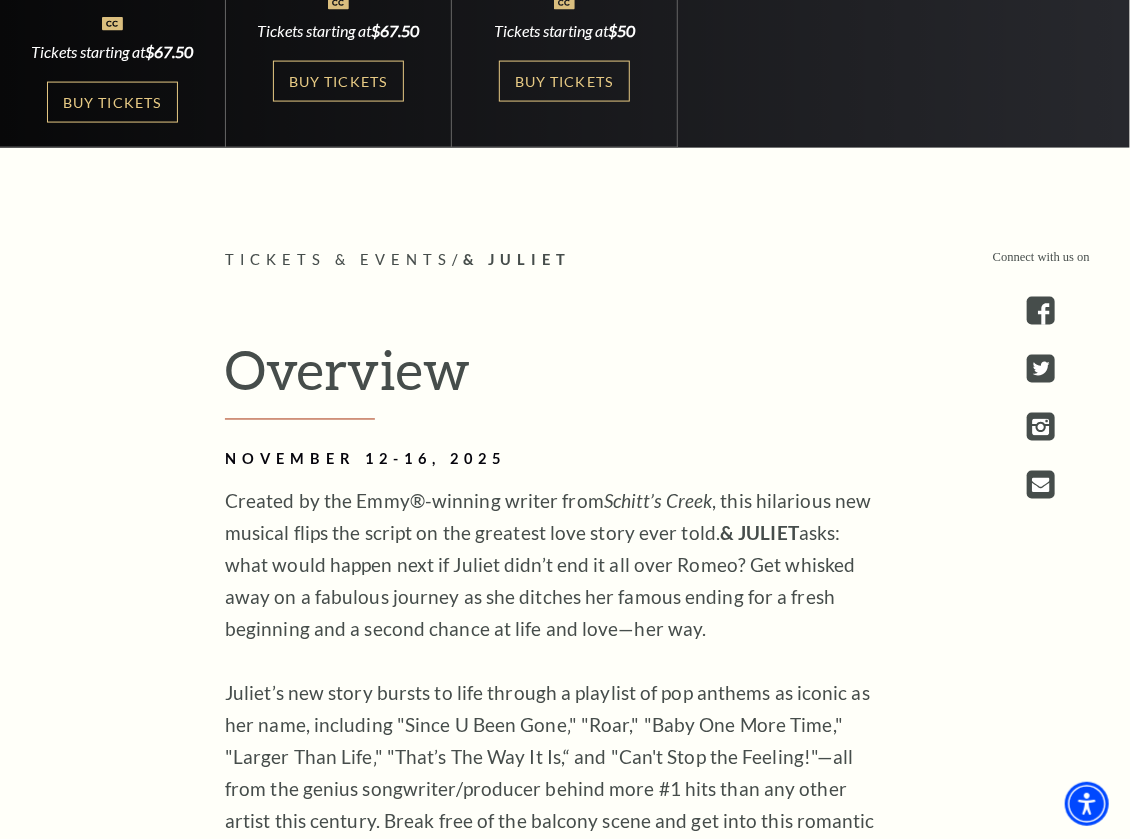 scroll, scrollTop: 0, scrollLeft: 0, axis: both 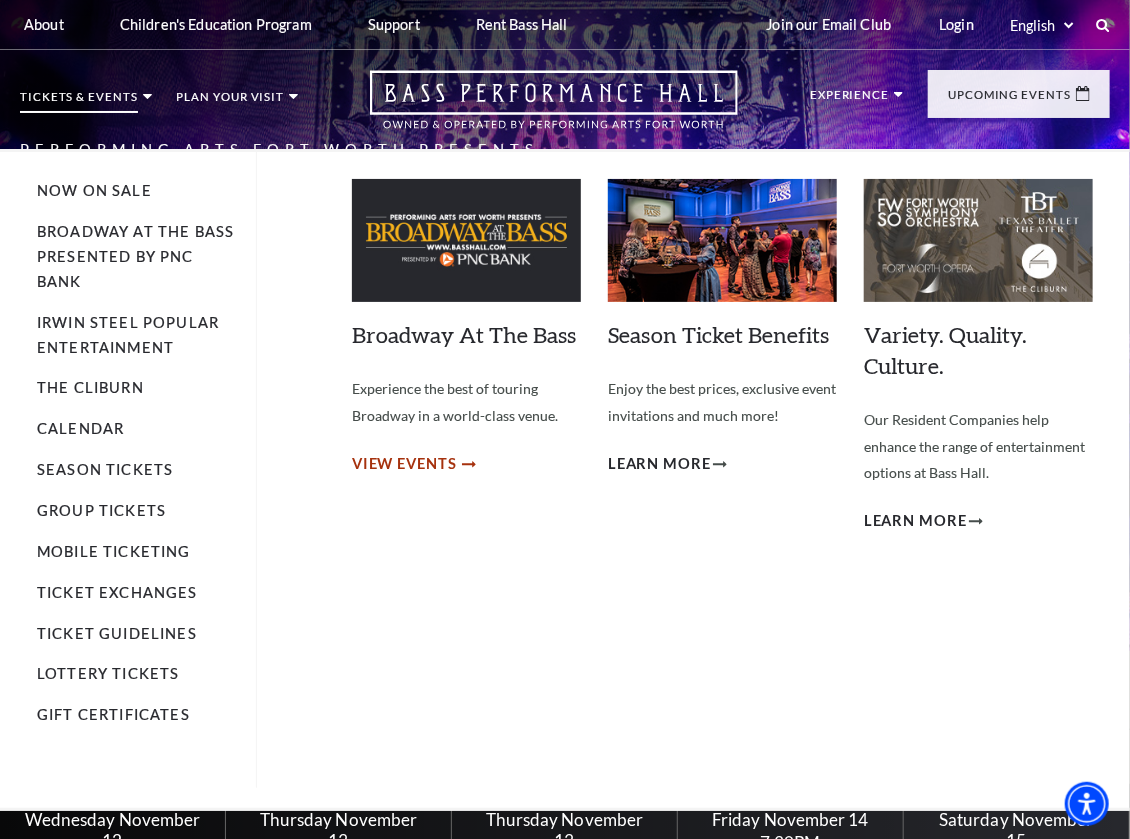 click on "View Events" at bounding box center (404, 464) 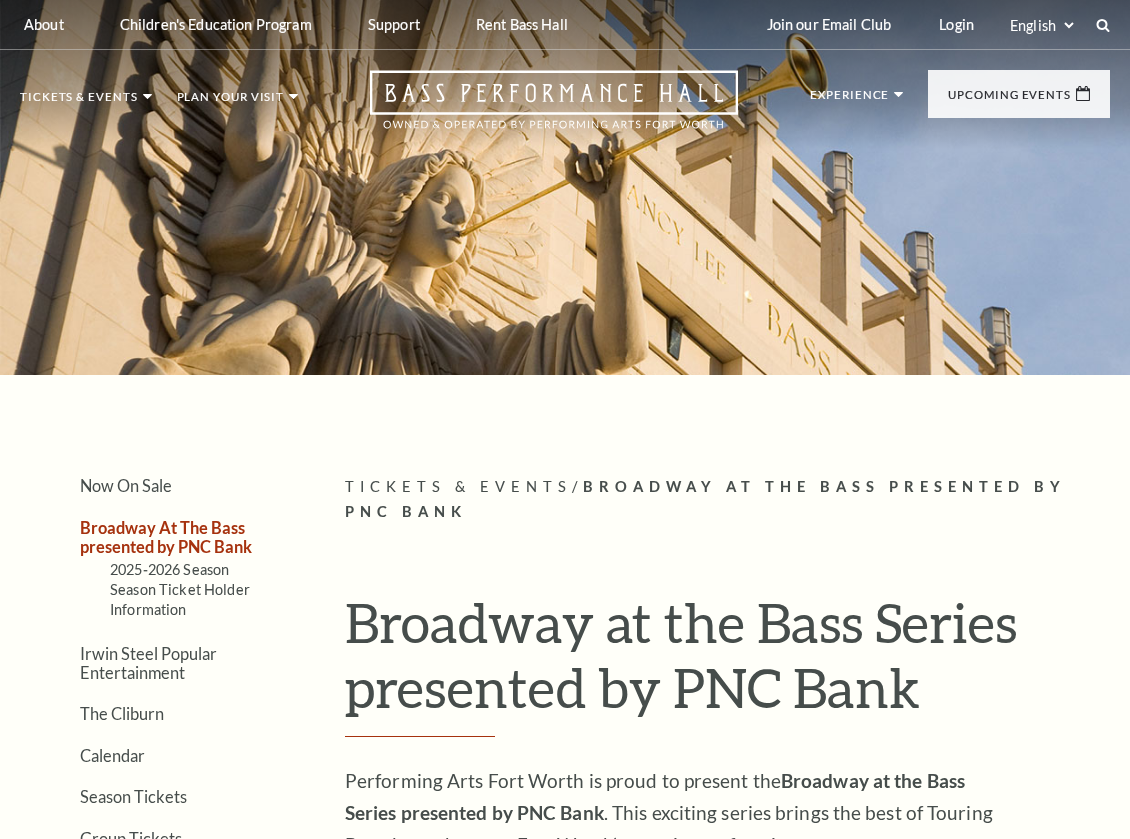 scroll, scrollTop: 0, scrollLeft: 0, axis: both 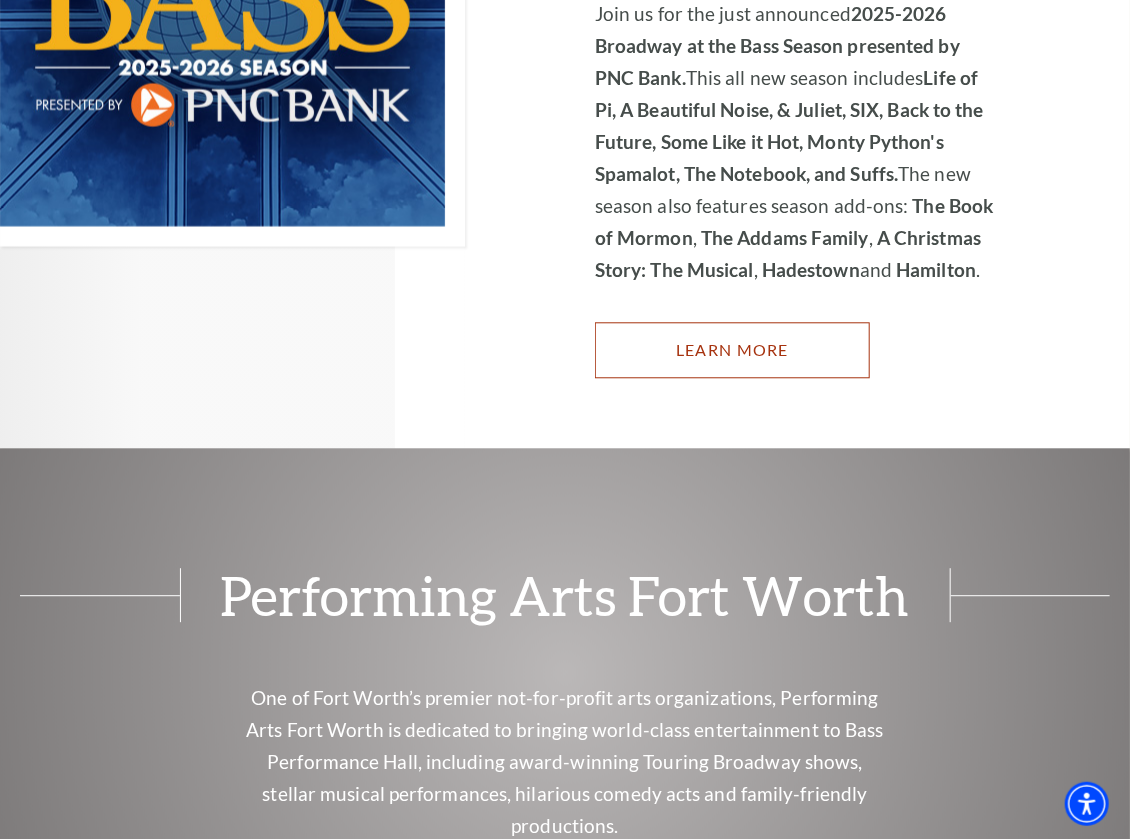click on "Learn More" at bounding box center (732, 350) 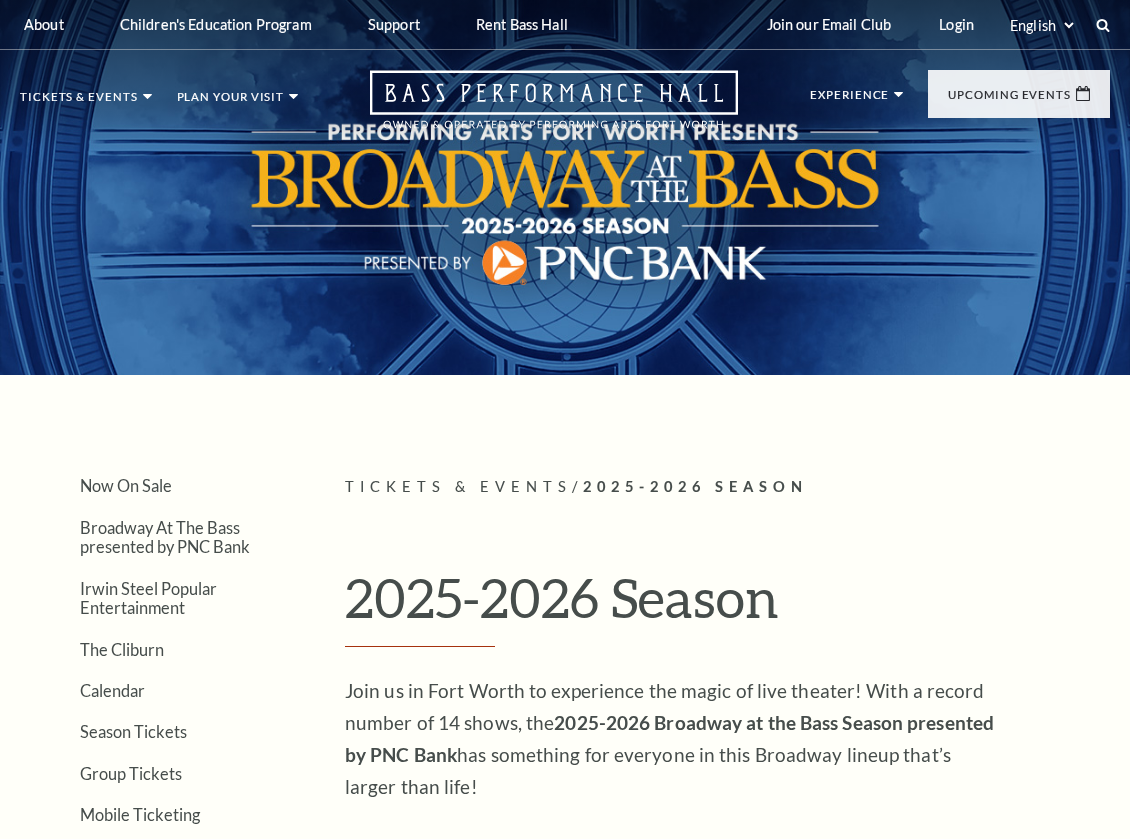 scroll, scrollTop: 0, scrollLeft: 0, axis: both 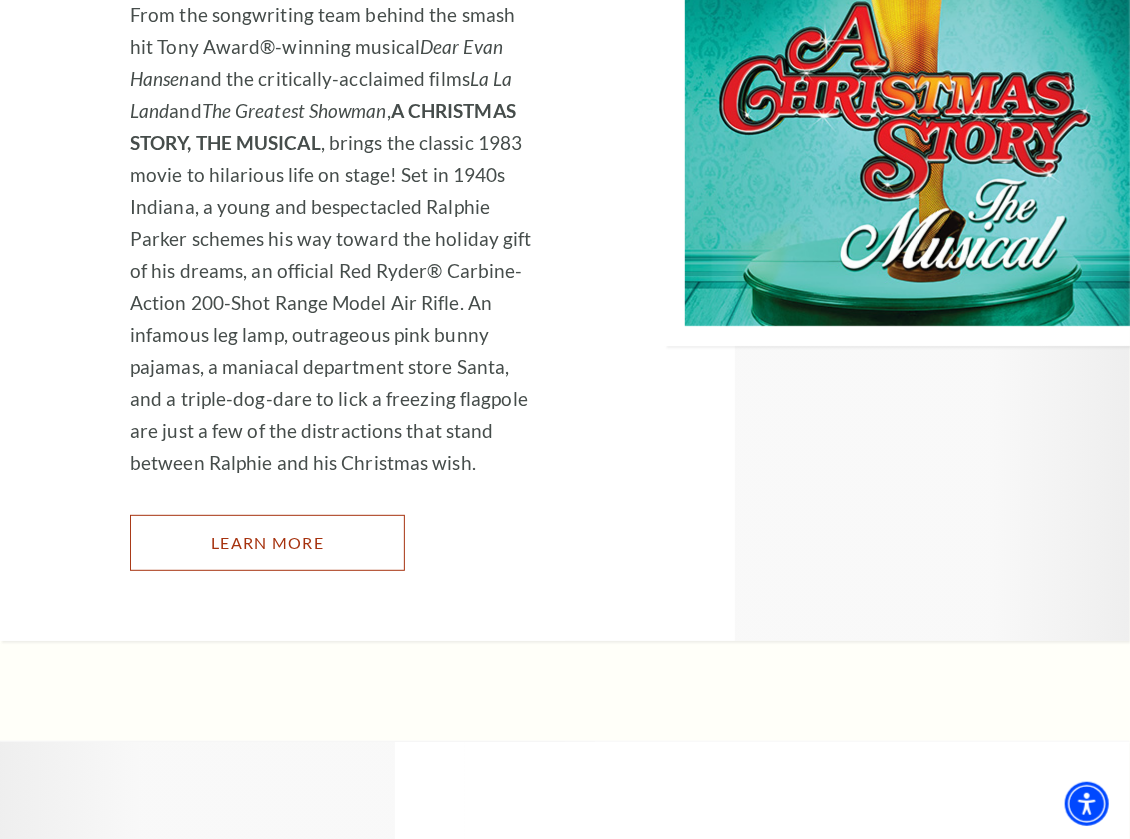 click on "Learn More" at bounding box center (267, 543) 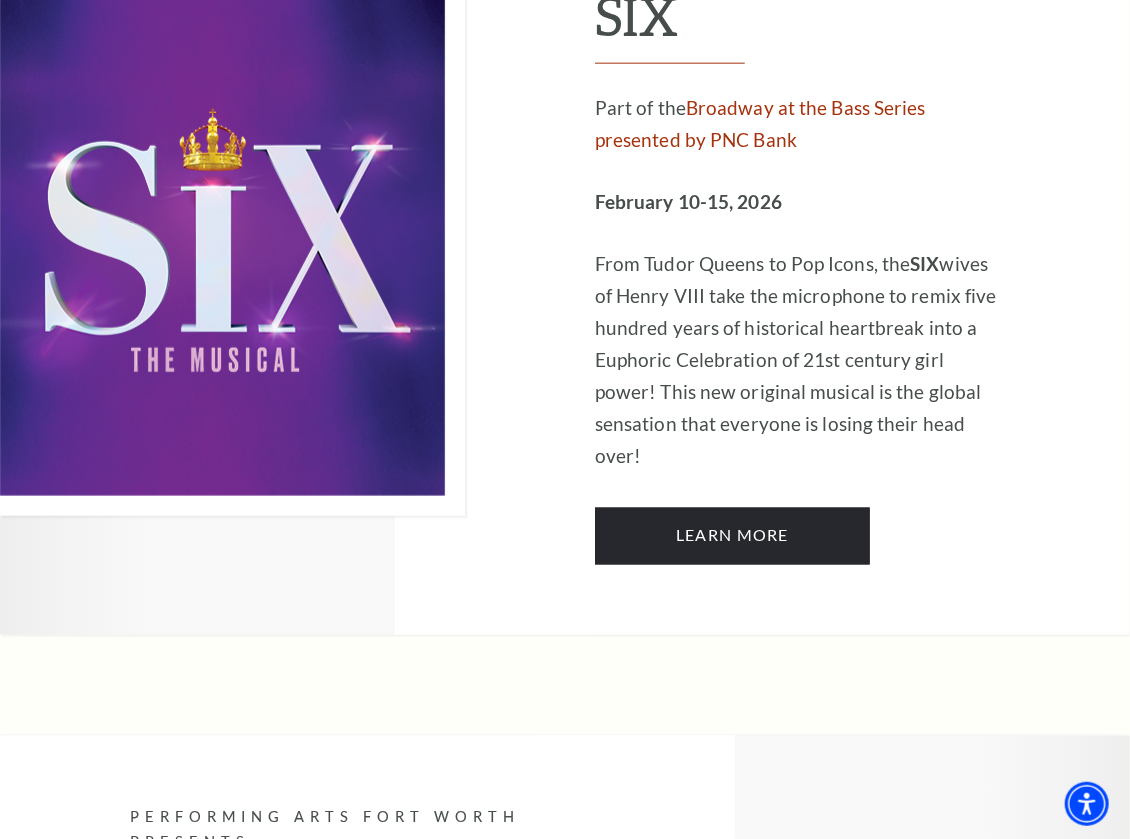 scroll, scrollTop: 9429, scrollLeft: 0, axis: vertical 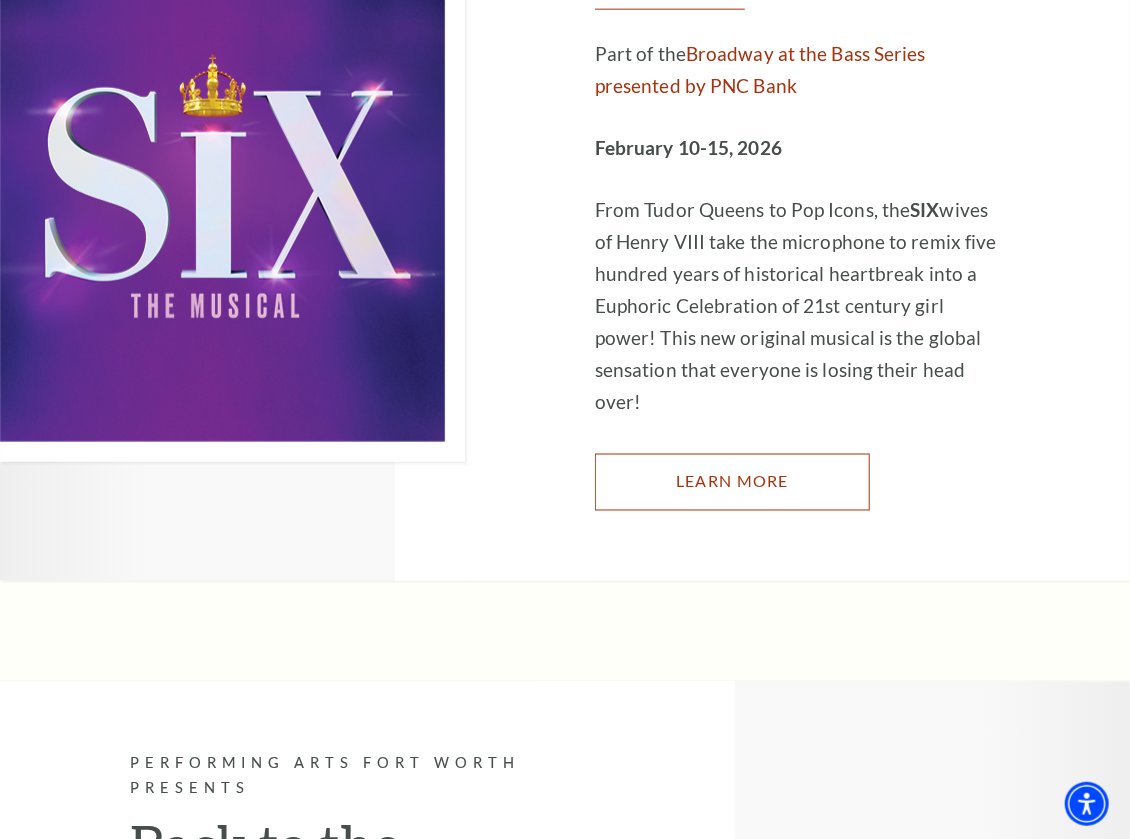 click on "Learn More" at bounding box center [732, 482] 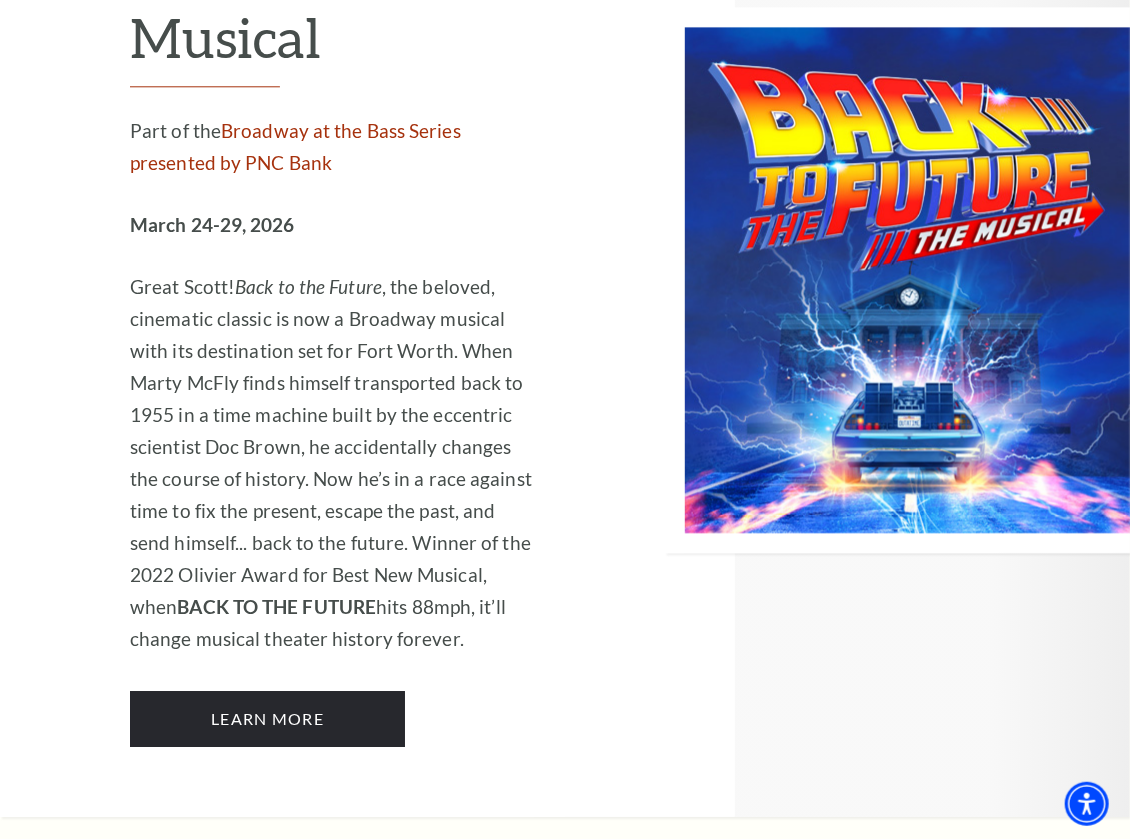 scroll, scrollTop: 10525, scrollLeft: 0, axis: vertical 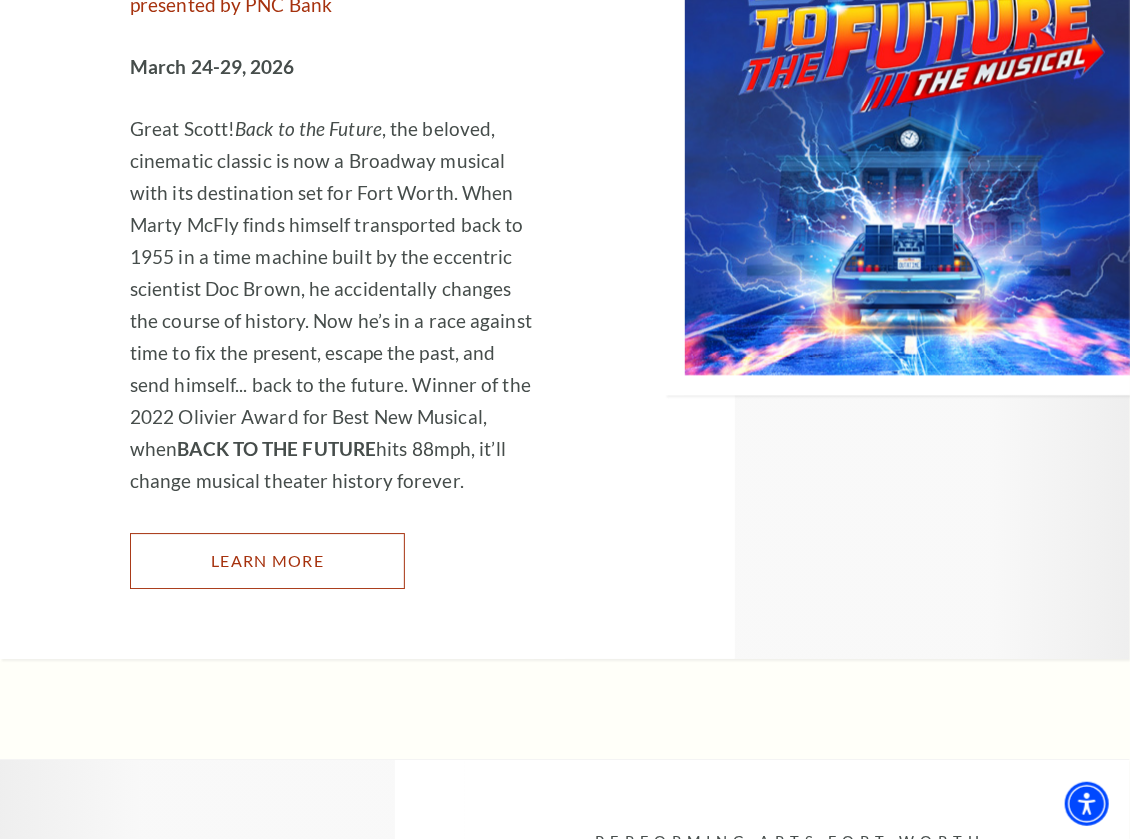 click on "Learn More" at bounding box center (267, 561) 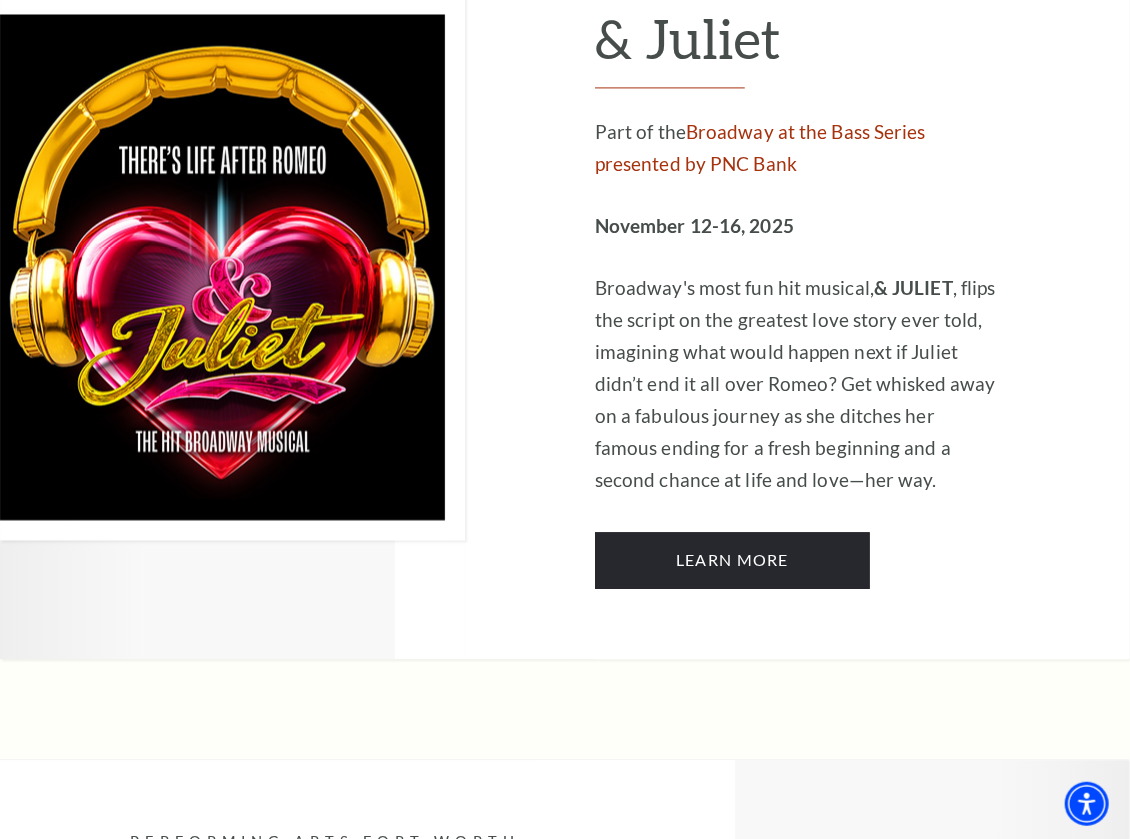 scroll, scrollTop: 7235, scrollLeft: 0, axis: vertical 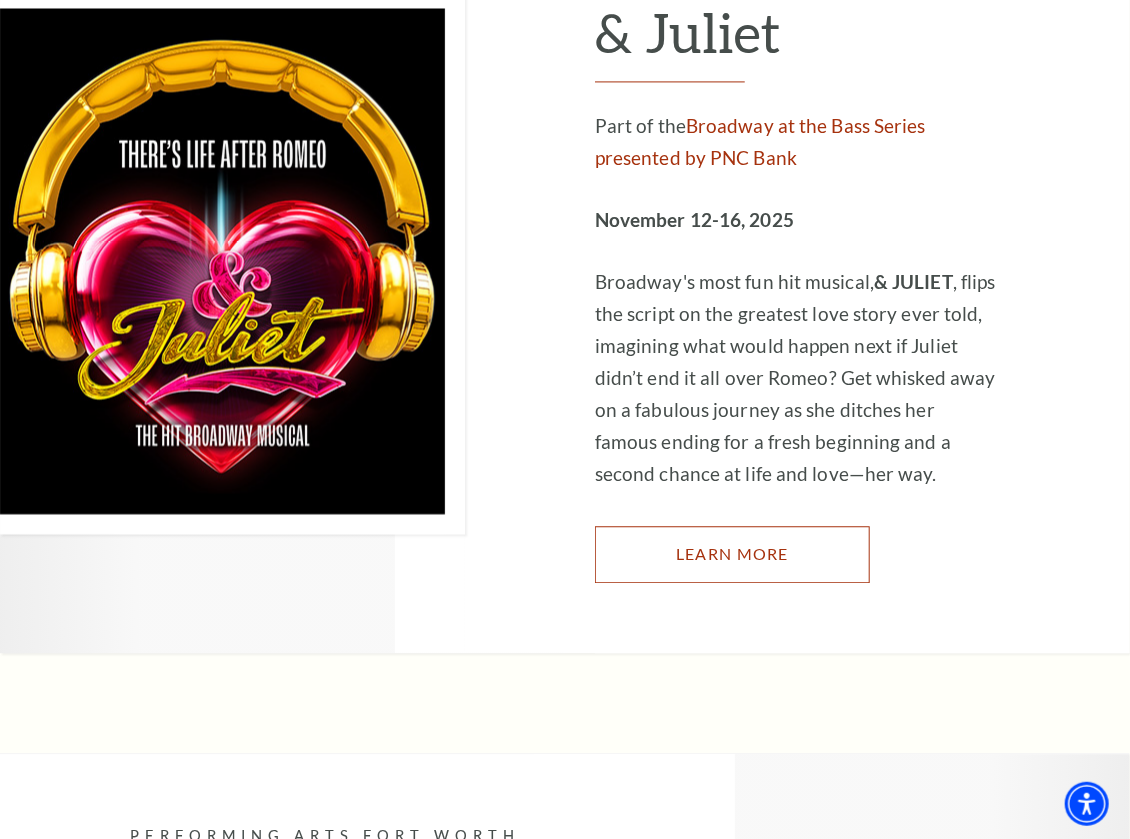 click on "Learn More" at bounding box center [732, 554] 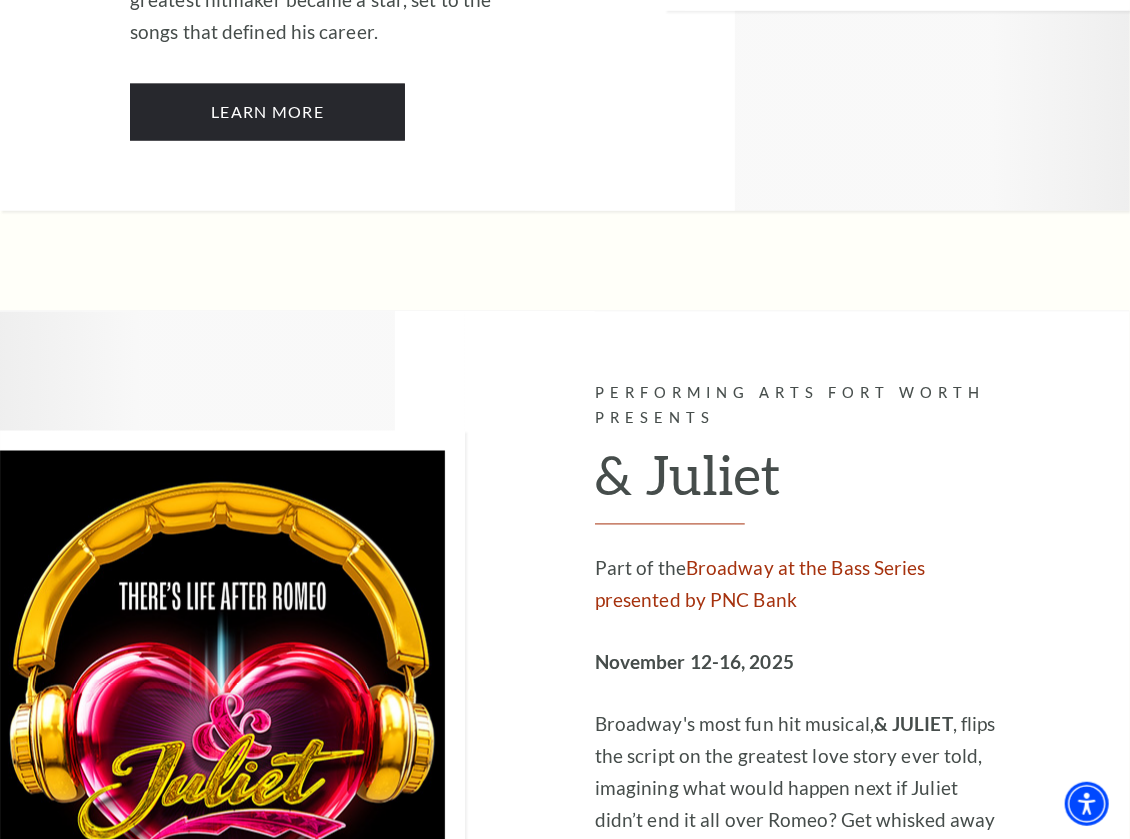scroll, scrollTop: 6505, scrollLeft: 0, axis: vertical 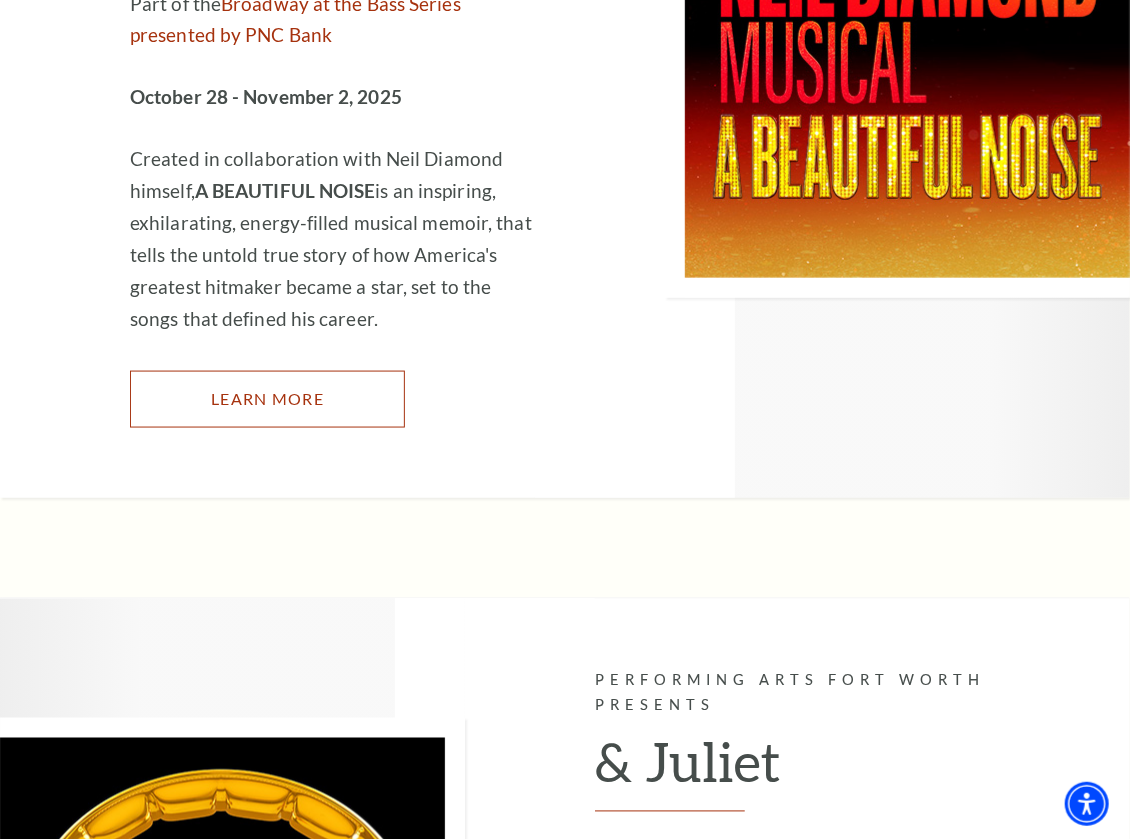 click on "Learn More" at bounding box center [267, 399] 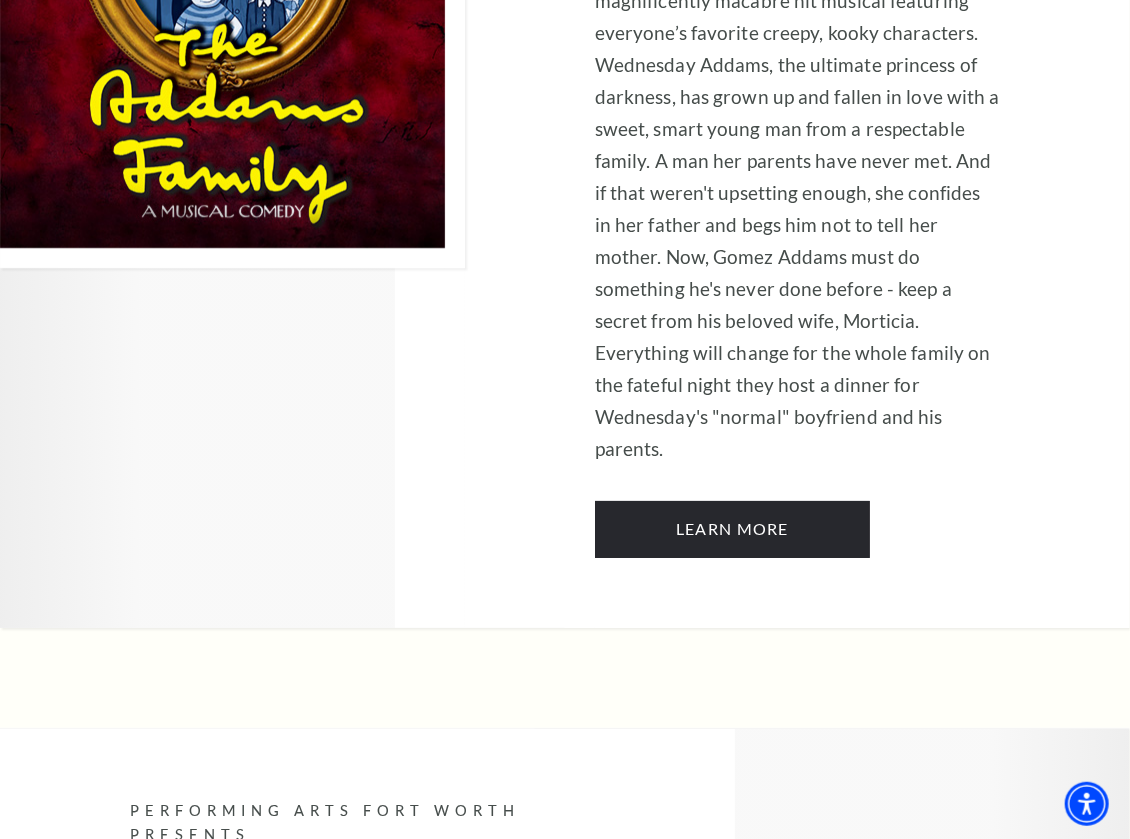 scroll, scrollTop: 5325, scrollLeft: 0, axis: vertical 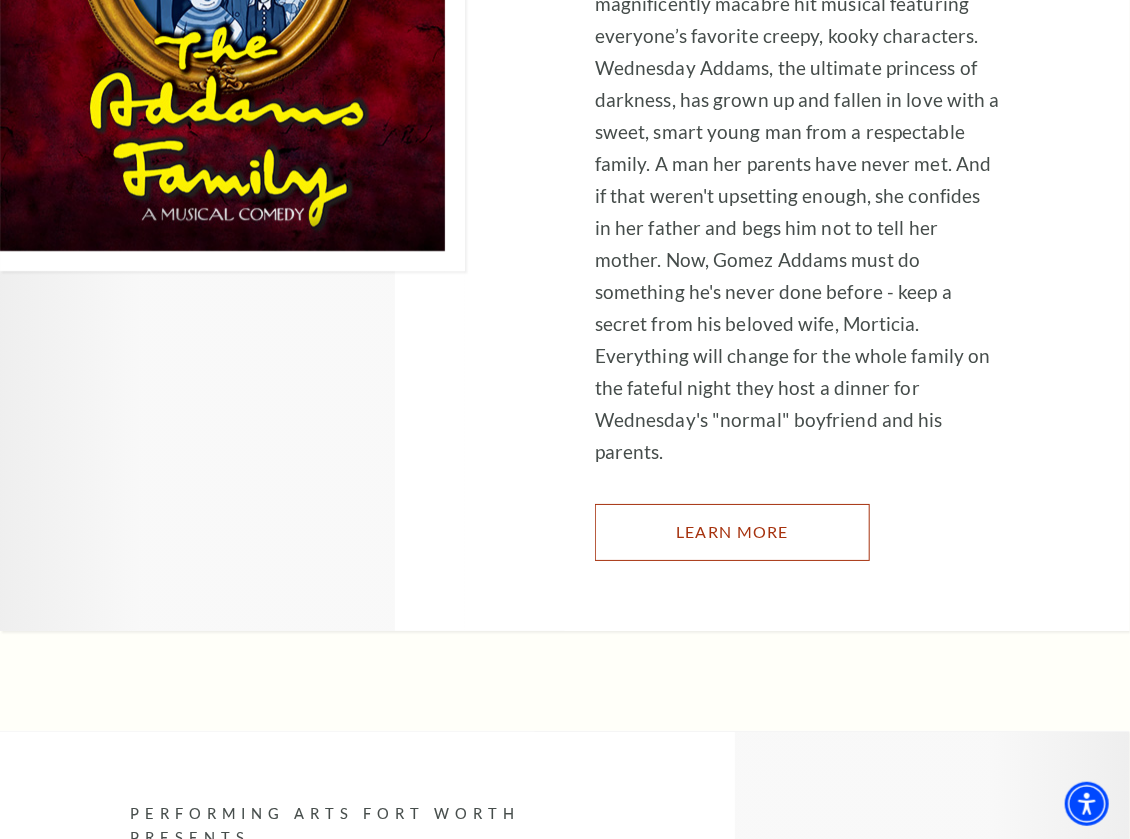 click on "Learn More" at bounding box center [732, 532] 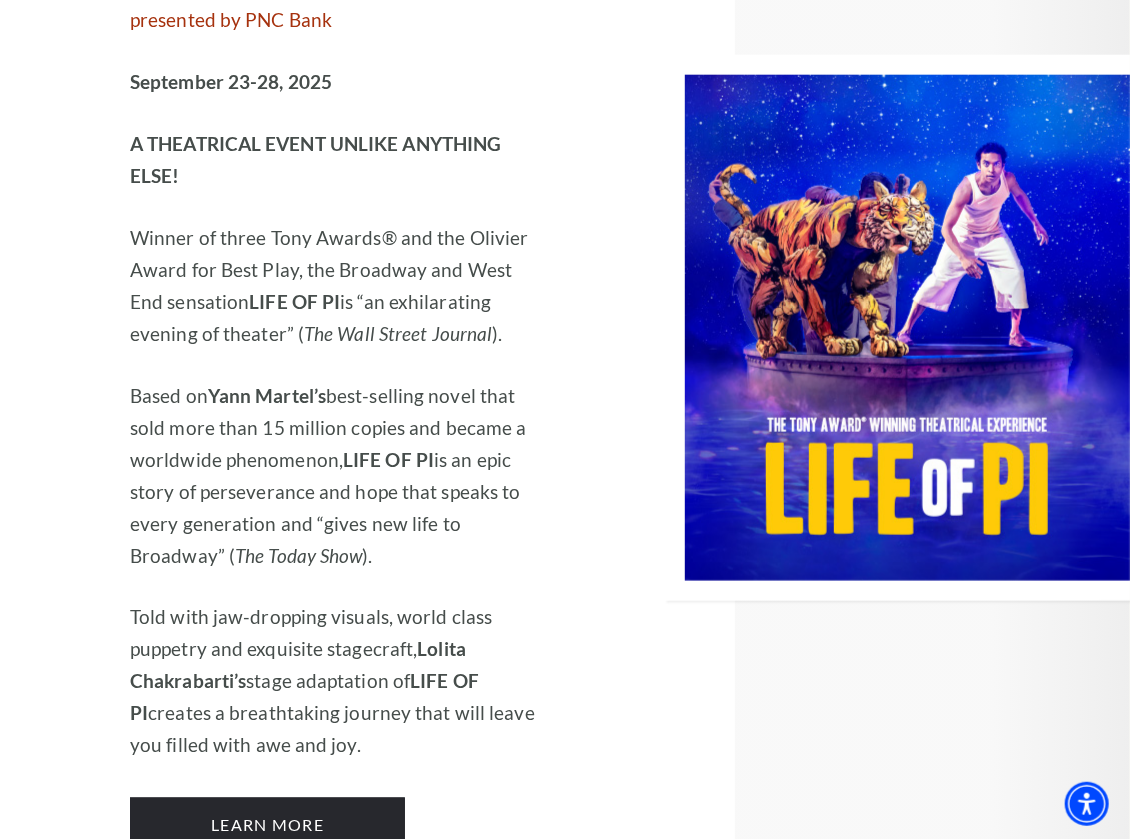 scroll, scrollTop: 3685, scrollLeft: 0, axis: vertical 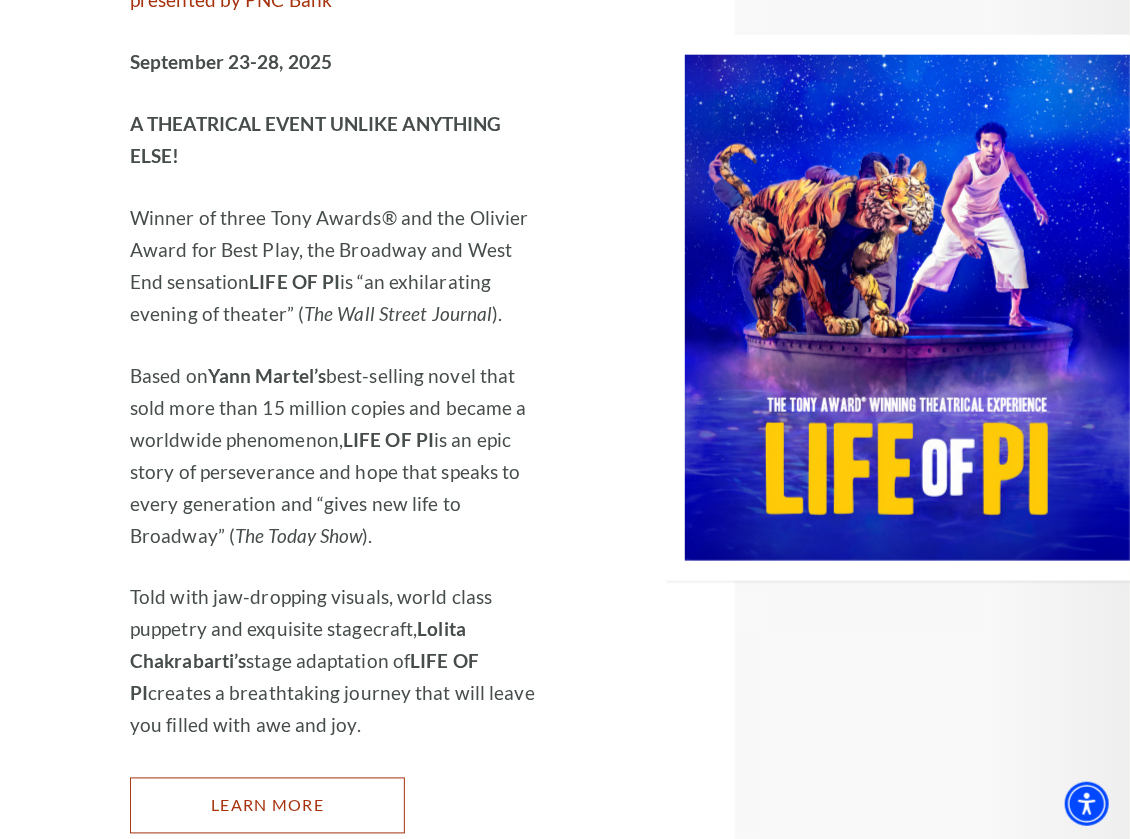 click on "Learn More" at bounding box center [267, 806] 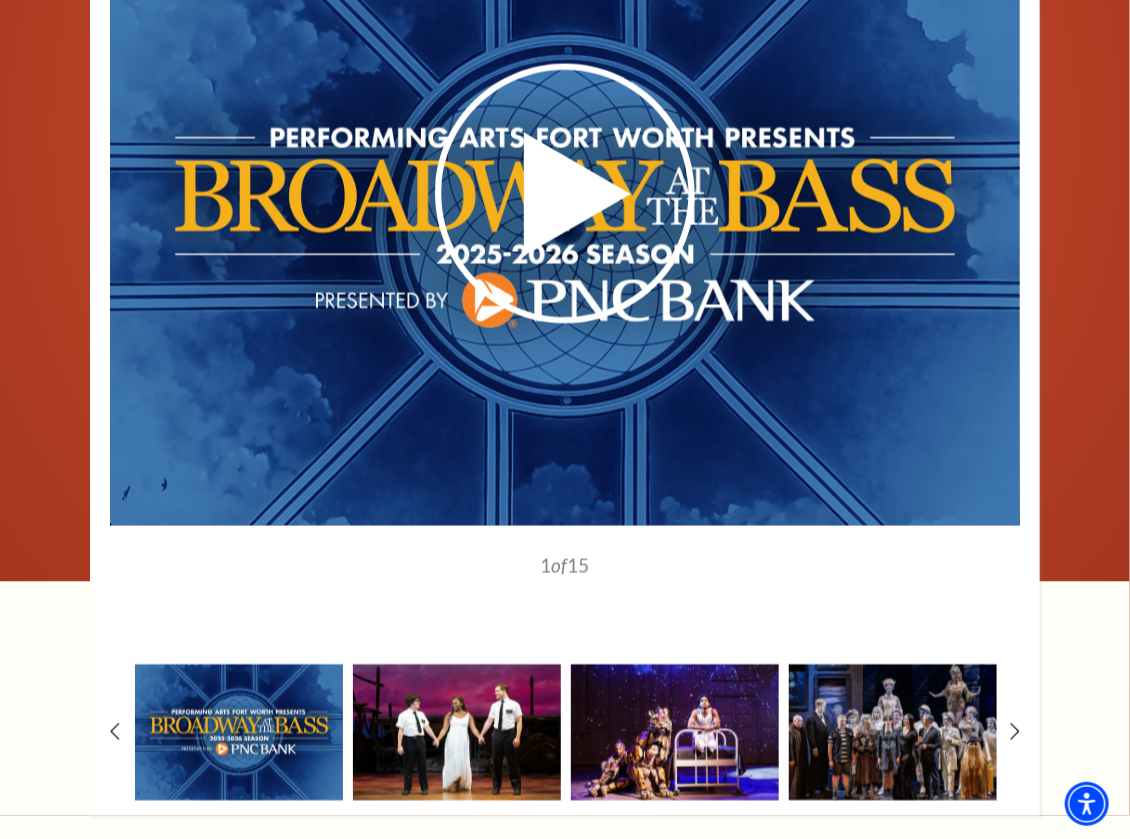 scroll, scrollTop: 1420, scrollLeft: 0, axis: vertical 